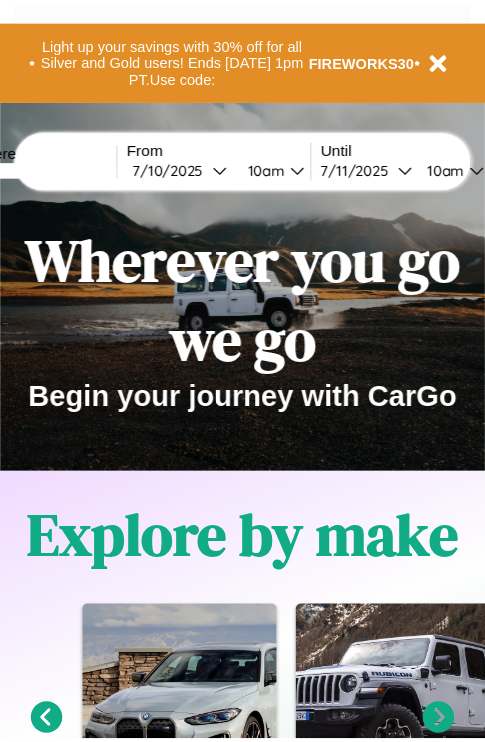 scroll, scrollTop: 0, scrollLeft: 0, axis: both 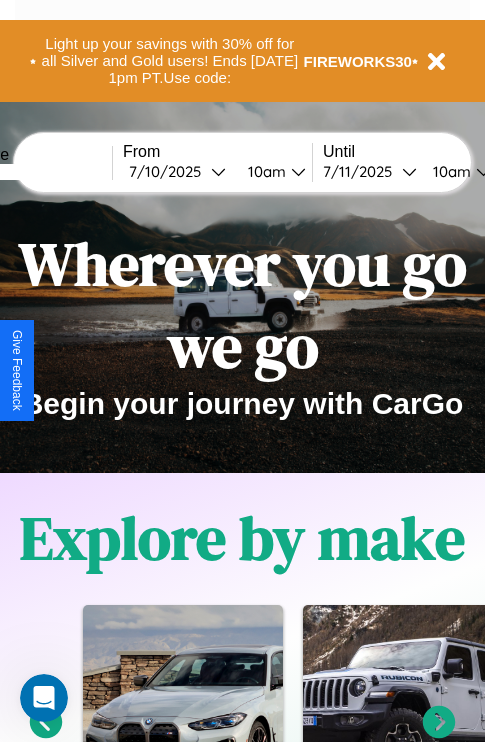 click at bounding box center (37, 172) 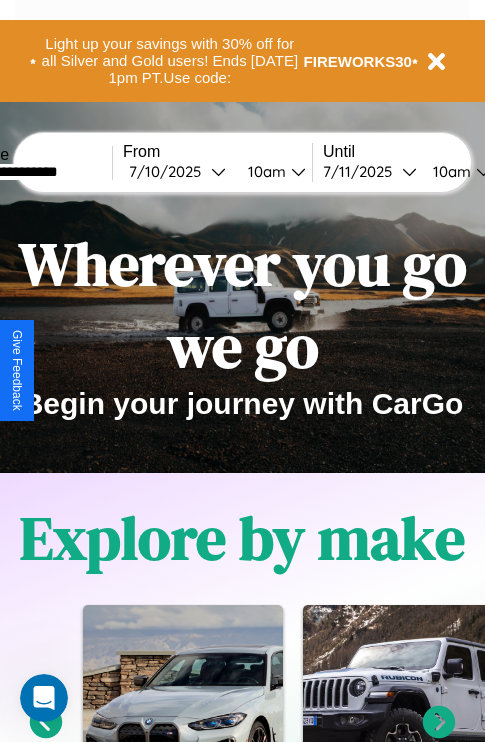 type on "**********" 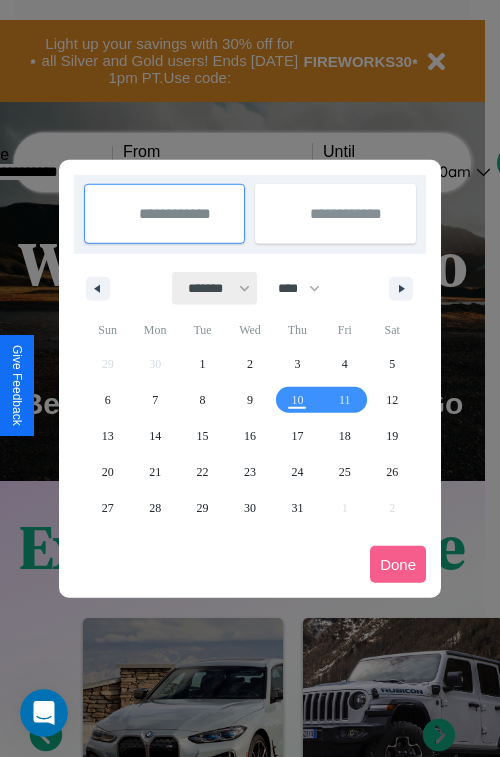 click on "******* ******** ***** ***** *** **** **** ****** ********* ******* ******** ********" at bounding box center (215, 288) 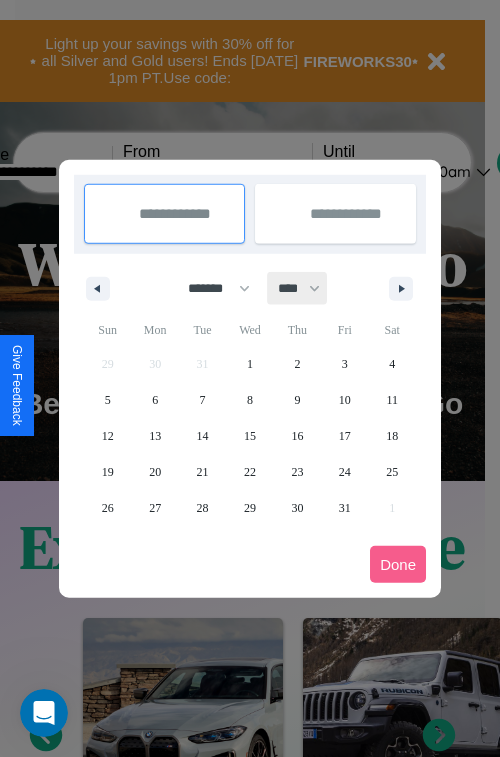 click on "**** **** **** **** **** **** **** **** **** **** **** **** **** **** **** **** **** **** **** **** **** **** **** **** **** **** **** **** **** **** **** **** **** **** **** **** **** **** **** **** **** **** **** **** **** **** **** **** **** **** **** **** **** **** **** **** **** **** **** **** **** **** **** **** **** **** **** **** **** **** **** **** **** **** **** **** **** **** **** **** **** **** **** **** **** **** **** **** **** **** **** **** **** **** **** **** **** **** **** **** **** **** **** **** **** **** **** **** **** **** **** **** **** **** **** **** **** **** **** **** ****" at bounding box center (298, 288) 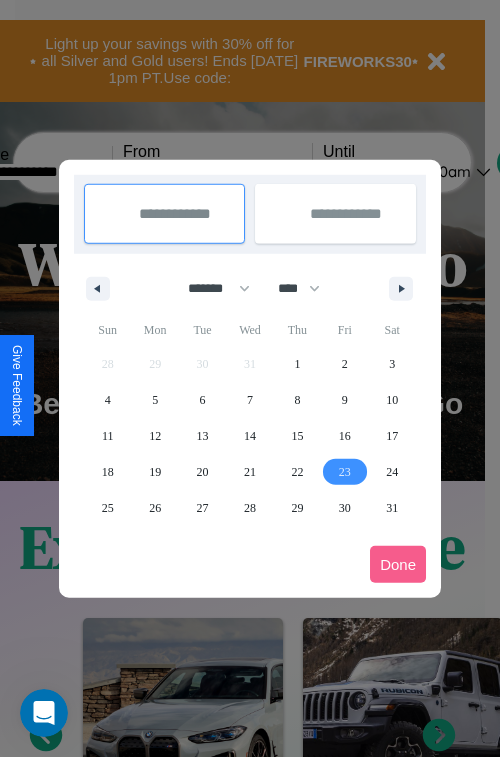 click on "23" at bounding box center (345, 472) 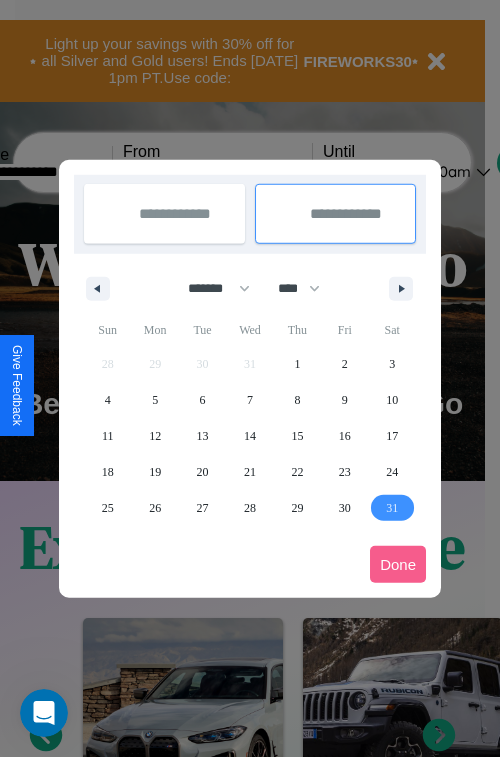 click on "31" at bounding box center [392, 508] 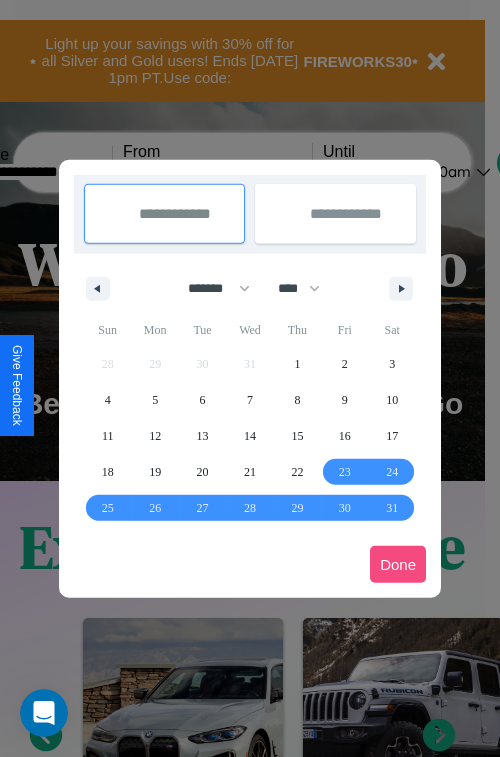 click on "Done" at bounding box center (398, 564) 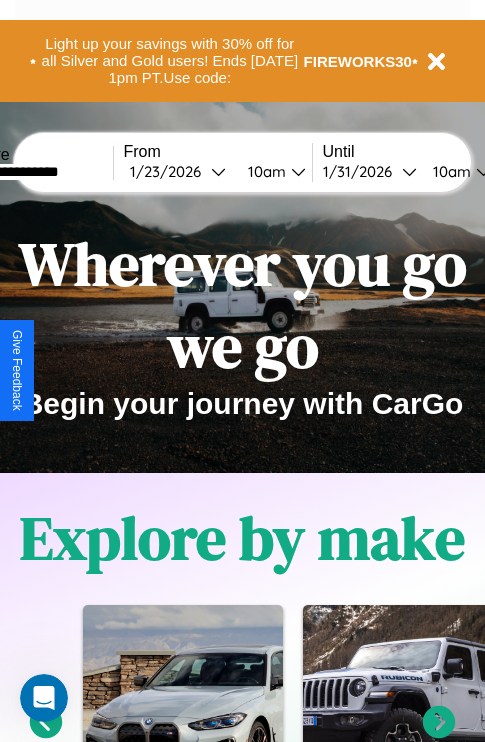 scroll, scrollTop: 0, scrollLeft: 72, axis: horizontal 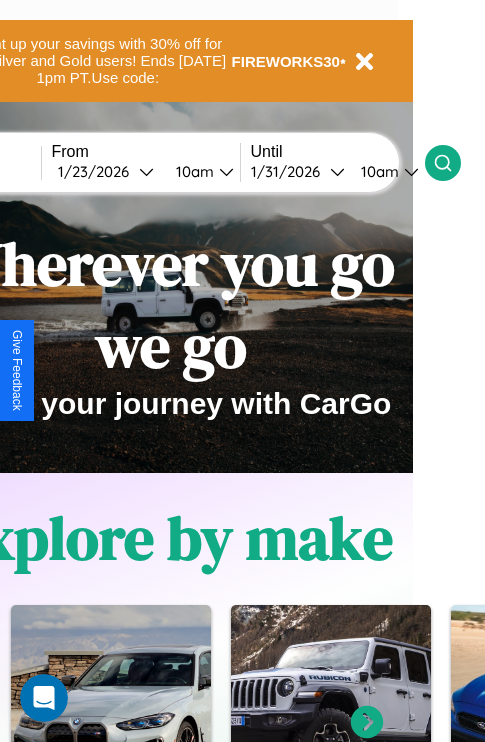 click 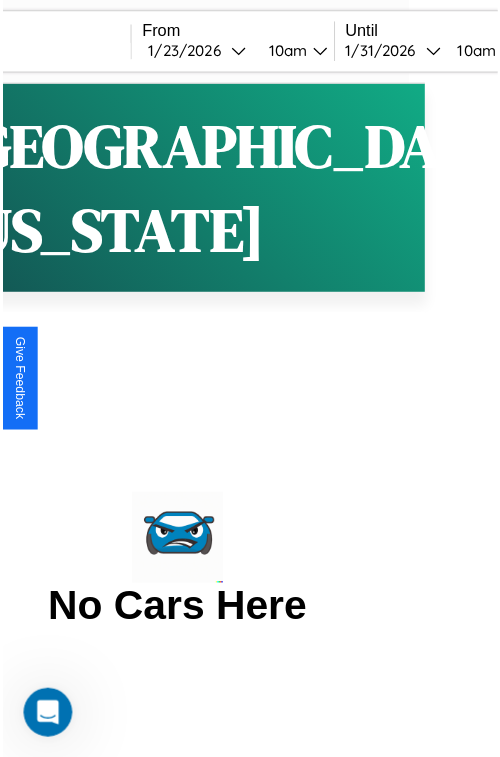 scroll, scrollTop: 0, scrollLeft: 0, axis: both 